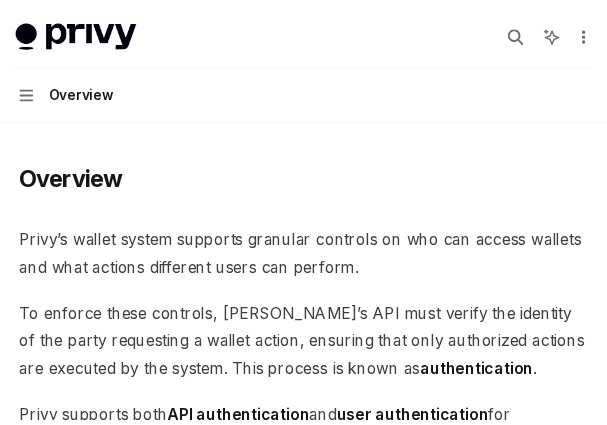 scroll, scrollTop: 0, scrollLeft: 0, axis: both 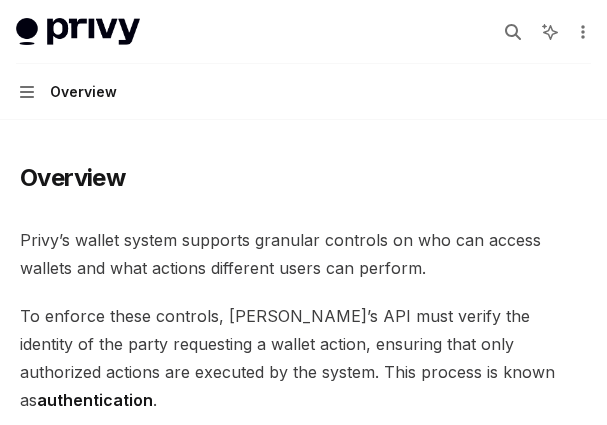 click on "Privy docs  home page Search... Ctrl  K Ask AI Demo Support Dashboard Dashboard Search... Navigation Overview" at bounding box center (303, 60) 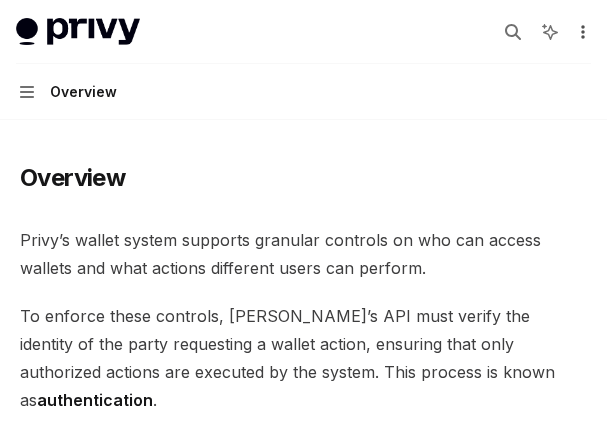 click 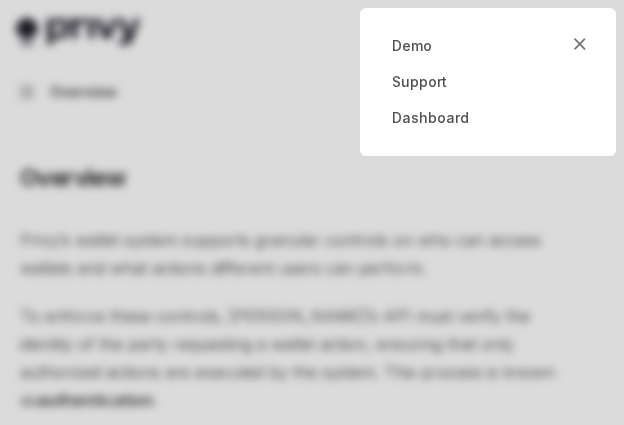 click at bounding box center [312, 212] 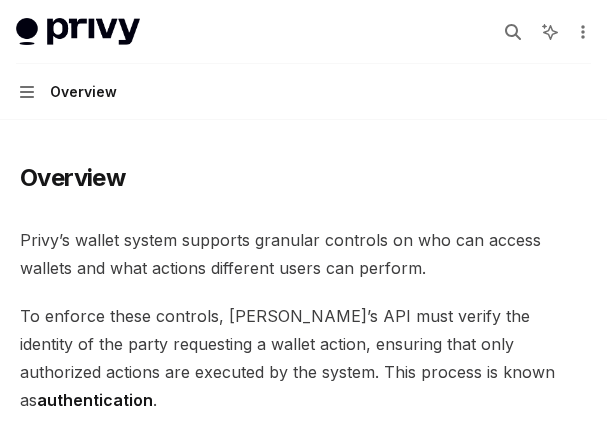 click on "To enforce these controls, [PERSON_NAME]’s API must verify the identity of the party requesting a wallet action, ensuring that only authorized actions are executed by the system. This process is known as  authentication ." at bounding box center (303, 358) 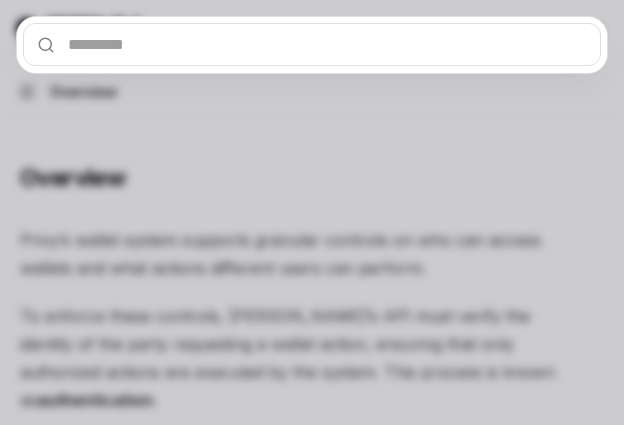 click at bounding box center [312, 44] 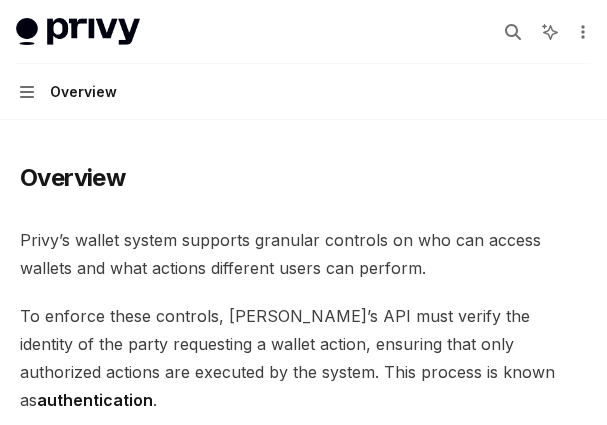 click on "Privy’s wallet system supports granular controls on who can access wallets and what actions different users can perform." at bounding box center (303, 254) 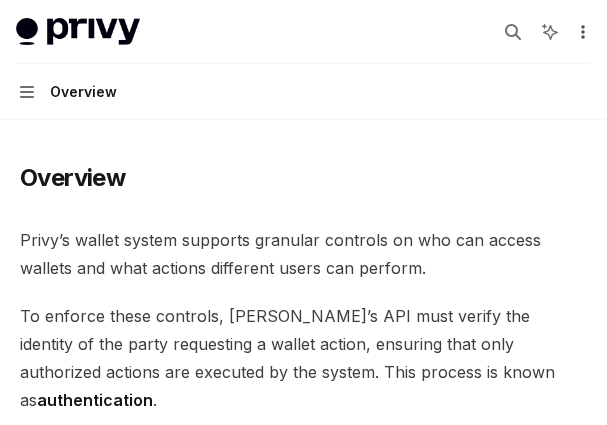 click 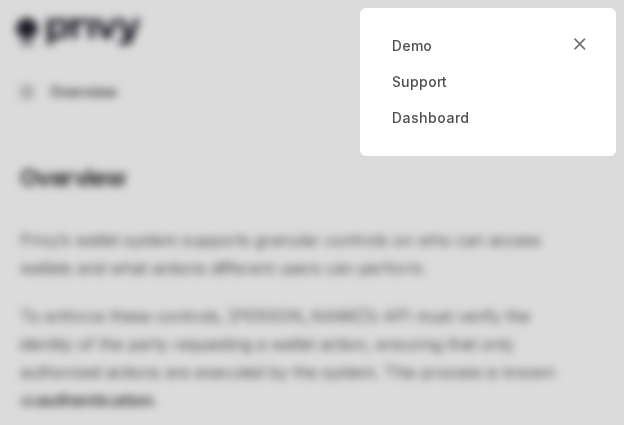 click at bounding box center (312, 212) 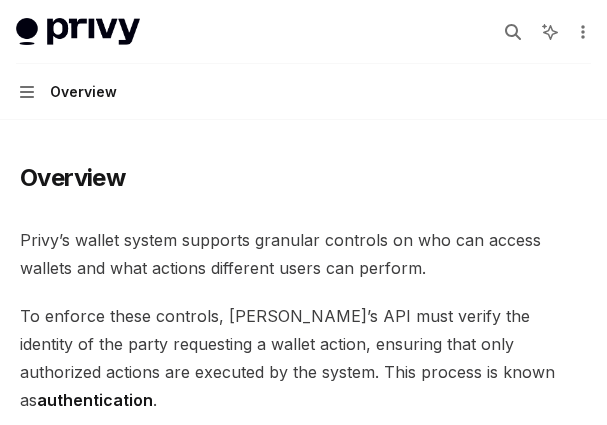 click on "To enforce these controls, [PERSON_NAME]’s API must verify the identity of the party requesting a wallet action, ensuring that only authorized actions are executed by the system. This process is known as  authentication ." at bounding box center (303, 358) 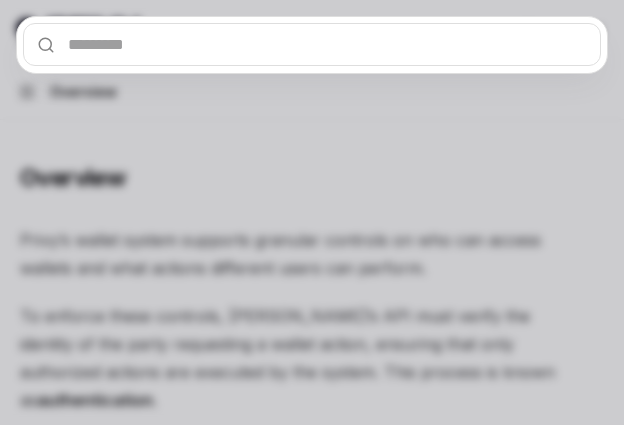 click at bounding box center (312, 44) 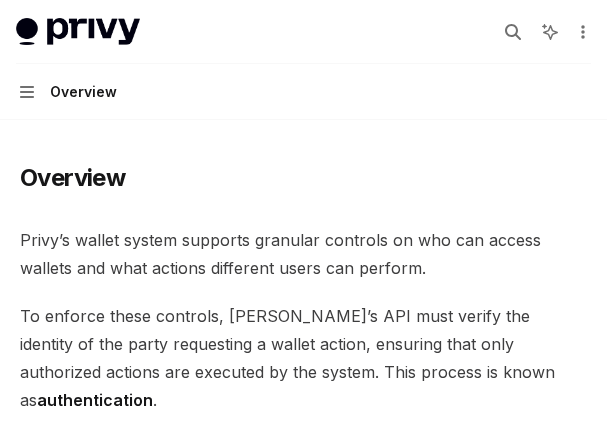 click on "Overview Privy’s wallet system supports granular controls on who can access wallets and what actions different users can perform.
To enforce these controls, [PERSON_NAME]’s API must verify the identity of the party requesting a wallet action, ensuring that only authorized actions are executed by the system. This process is known as  authentication .
Privy supports both  API authentication  and  user authentication  for authenticating access to wallets.
​ API authentication
With  API authentication , Privy authenticates a request from your server directly using an  API secret . This ensures that [PERSON_NAME] only executes requests sent by your servers alone, and no other party.
In addition to the API secret, you can also configure  authorization keys  that control specific wallets, policies, and other resources. Any requests to use or update these resources require a signature from the corresponding authorization key. This allows you to enforce granular controls on all Privy resources.
​
SMS" at bounding box center (303, 1544) 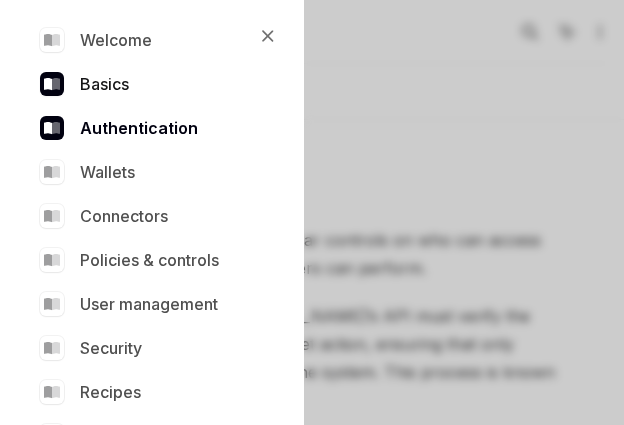 click on "Basics" at bounding box center [148, 84] 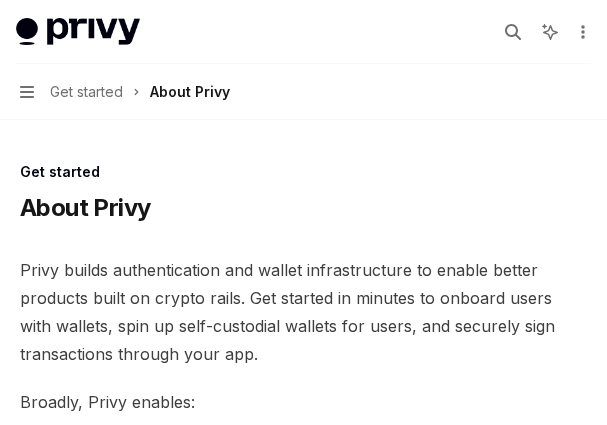 click on "Navigation Get started About Privy" at bounding box center (125, 92) 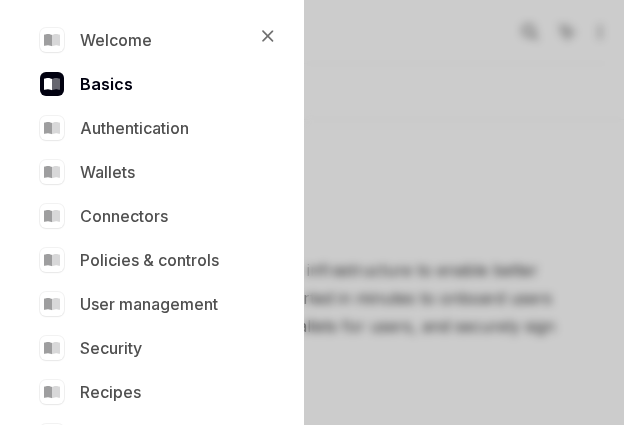click on "Welcome Basics Authentication Wallets Connectors Policies & controls User management Security Recipes API reference" at bounding box center (148, 238) 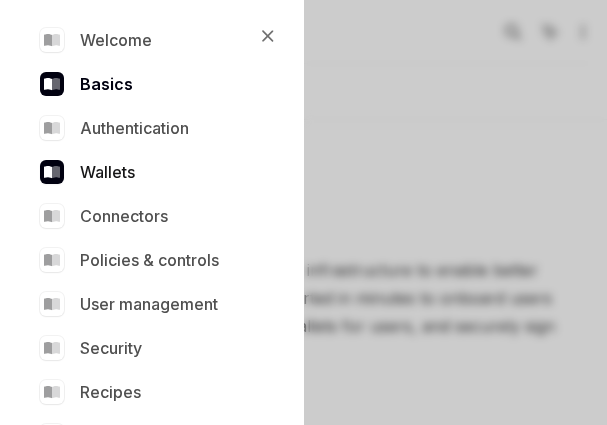 type on "*" 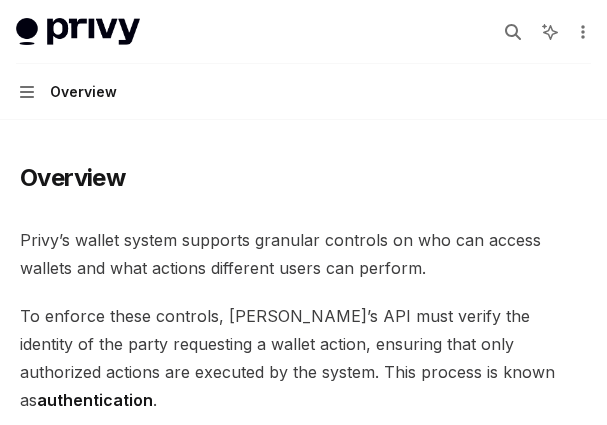 click on "Privy’s wallet system supports granular controls on who can access wallets and what actions different users can perform." at bounding box center (303, 254) 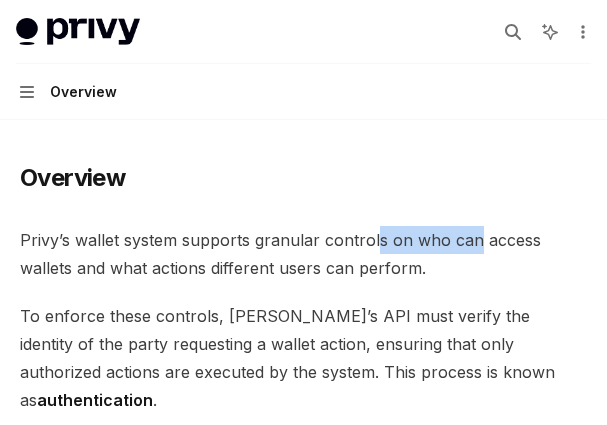 click on "Privy’s wallet system supports granular controls on who can access wallets and what actions different users can perform." at bounding box center (303, 254) 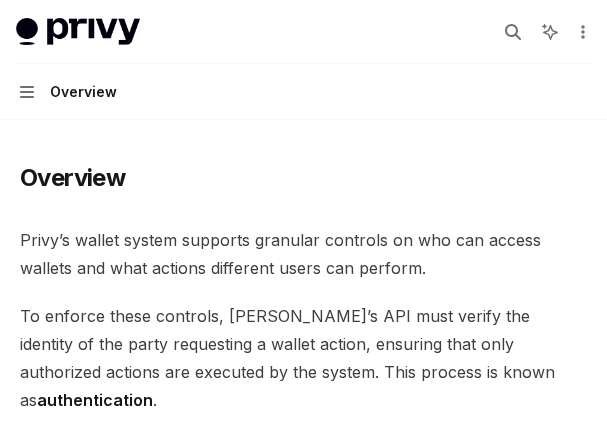 click on "Privy’s wallet system supports granular controls on who can access wallets and what actions different users can perform." at bounding box center (303, 254) 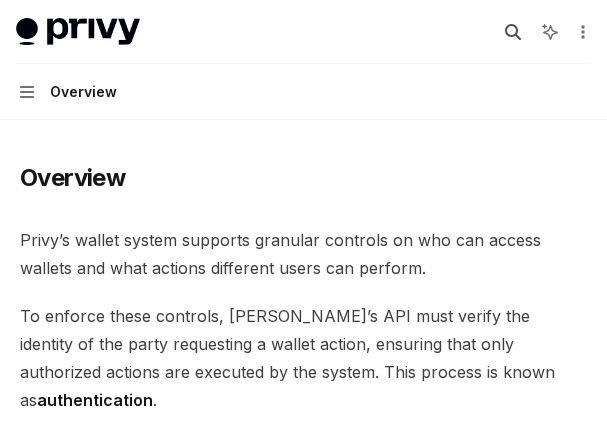 click 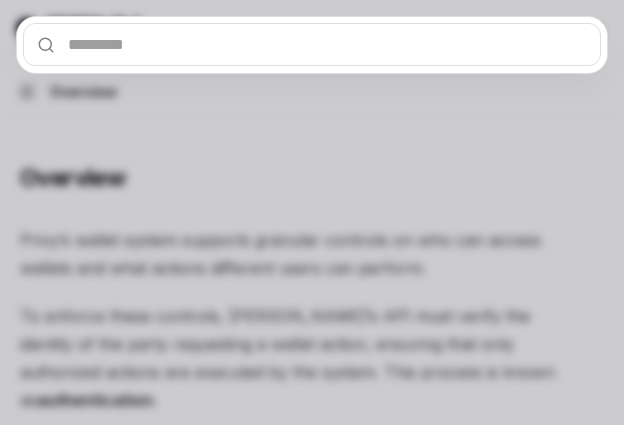 click at bounding box center [312, 44] 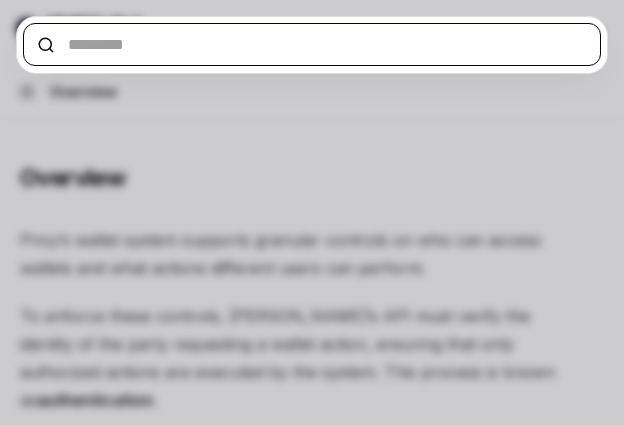 click at bounding box center (312, 44) 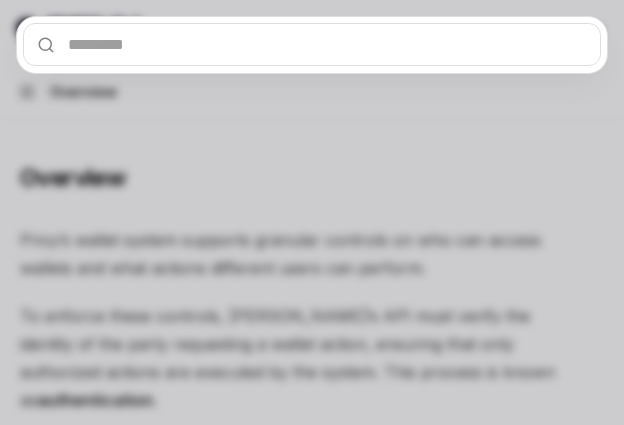 click at bounding box center (312, 212) 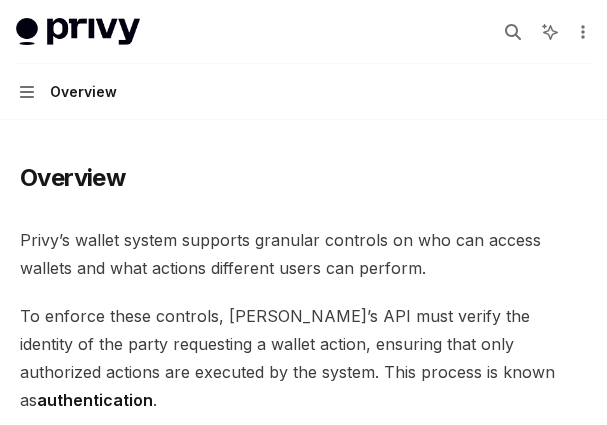 click on "Overview Privy’s wallet system supports granular controls on who can access wallets and what actions different users can perform.
To enforce these controls, [PERSON_NAME]’s API must verify the identity of the party requesting a wallet action, ensuring that only authorized actions are executed by the system. This process is known as  authentication .
Privy supports both  API authentication  and  user authentication  for authenticating access to wallets.
​ API authentication
With  API authentication , Privy authenticates a request from your server directly using an  API secret . This ensures that [PERSON_NAME] only executes requests sent by your servers alone, and no other party.
In addition to the API secret, you can also configure  authorization keys  that control specific wallets, policies, and other resources. Any requests to use or update these resources require a signature from the corresponding authorization key. This allows you to enforce granular controls on all Privy resources.
​
SMS" at bounding box center [303, 1464] 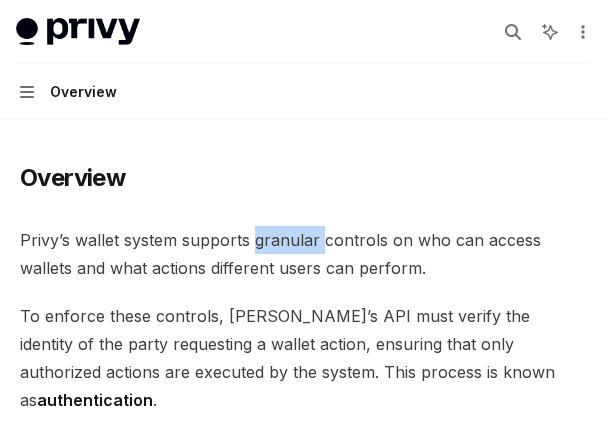 click on "Overview Privy’s wallet system supports granular controls on who can access wallets and what actions different users can perform.
To enforce these controls, [PERSON_NAME]’s API must verify the identity of the party requesting a wallet action, ensuring that only authorized actions are executed by the system. This process is known as  authentication .
Privy supports both  API authentication  and  user authentication  for authenticating access to wallets.
​ API authentication
With  API authentication , Privy authenticates a request from your server directly using an  API secret . This ensures that [PERSON_NAME] only executes requests sent by your servers alone, and no other party.
In addition to the API secret, you can also configure  authorization keys  that control specific wallets, policies, and other resources. Any requests to use or update these resources require a signature from the corresponding authorization key. This allows you to enforce granular controls on all Privy resources.
​
SMS" at bounding box center (303, 1544) 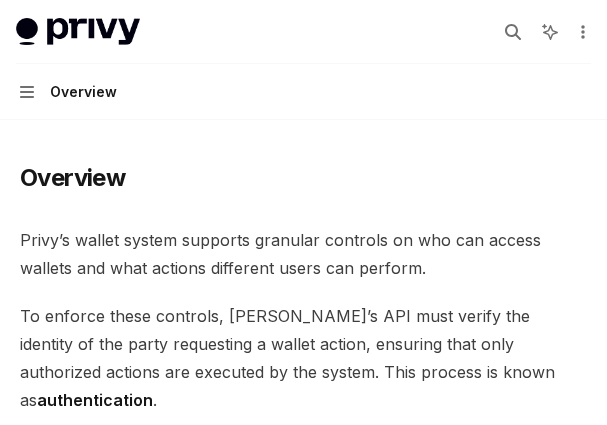 click on "Overview Privy’s wallet system supports granular controls on who can access wallets and what actions different users can perform.
To enforce these controls, [PERSON_NAME]’s API must verify the identity of the party requesting a wallet action, ensuring that only authorized actions are executed by the system. This process is known as  authentication .
Privy supports both  API authentication  and  user authentication  for authenticating access to wallets.
​ API authentication
With  API authentication , Privy authenticates a request from your server directly using an  API secret . This ensures that [PERSON_NAME] only executes requests sent by your servers alone, and no other party.
In addition to the API secret, you can also configure  authorization keys  that control specific wallets, policies, and other resources. Any requests to use or update these resources require a signature from the corresponding authorization key. This allows you to enforce granular controls on all Privy resources.
​
SMS" at bounding box center (303, 1544) 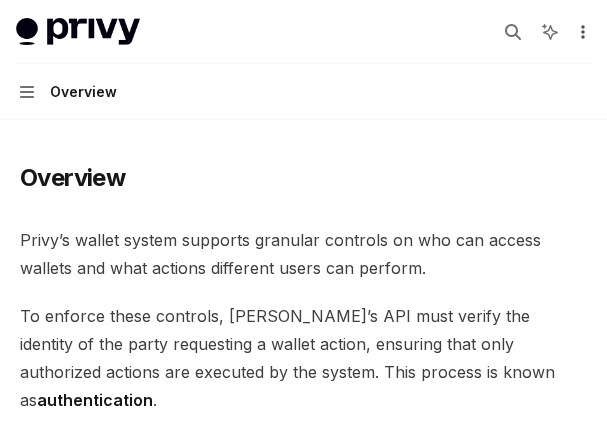 click 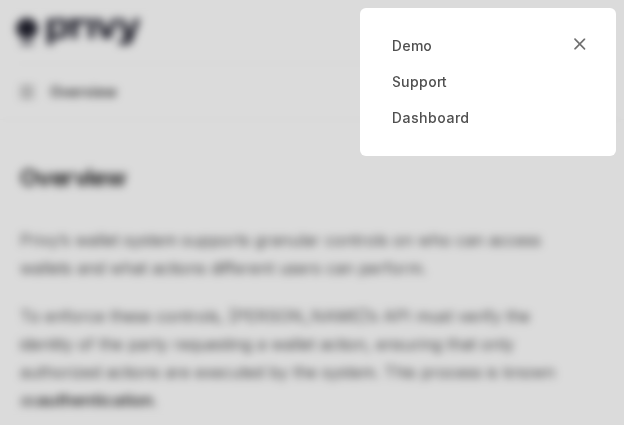 click at bounding box center (312, 212) 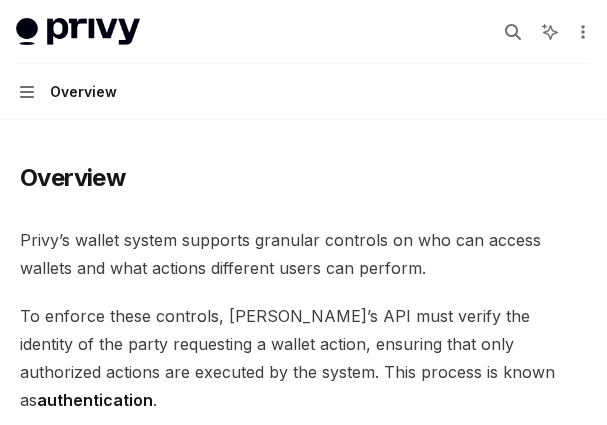click on "Privy docs  home page Search... Ctrl  K Ask AI Demo Support Dashboard Dashboard Search... Navigation Overview" at bounding box center [303, 60] 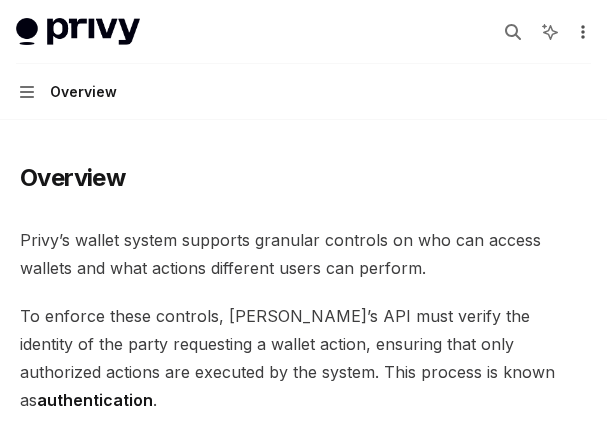 click 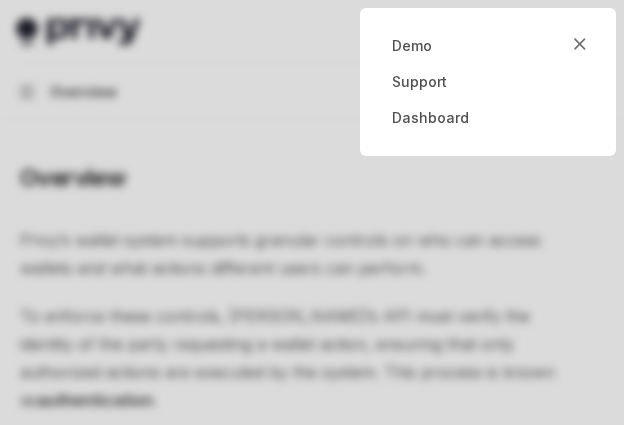 click at bounding box center [312, 212] 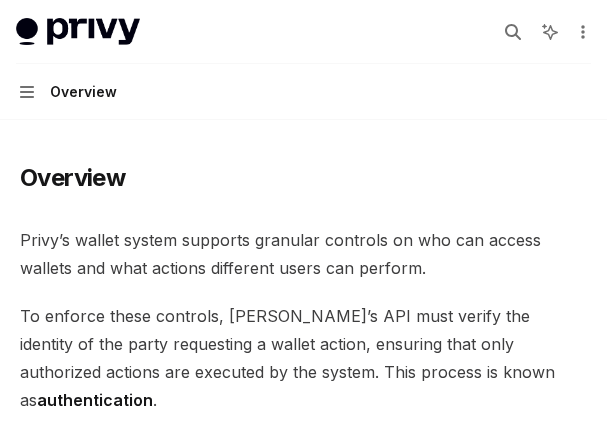 click on "Overview Privy’s wallet system supports granular controls on who can access wallets and what actions different users can perform.
To enforce these controls, [PERSON_NAME]’s API must verify the identity of the party requesting a wallet action, ensuring that only authorized actions are executed by the system. This process is known as  authentication .
Privy supports both  API authentication  and  user authentication  for authenticating access to wallets.
​ API authentication
With  API authentication , Privy authenticates a request from your server directly using an  API secret . This ensures that [PERSON_NAME] only executes requests sent by your servers alone, and no other party.
In addition to the API secret, you can also configure  authorization keys  that control specific wallets, policies, and other resources. Any requests to use or update these resources require a signature from the corresponding authorization key. This allows you to enforce granular controls on all Privy resources.
​
SMS" at bounding box center (303, 1464) 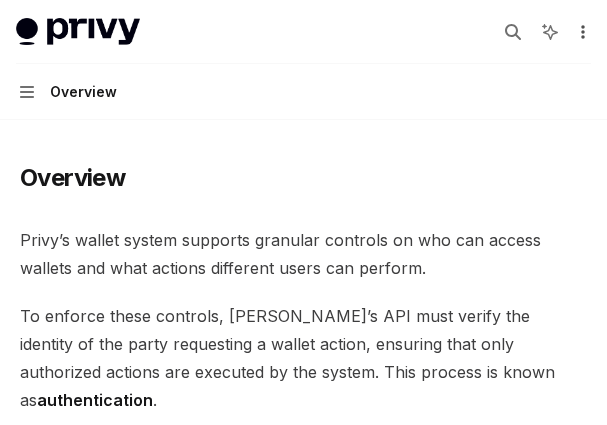 click 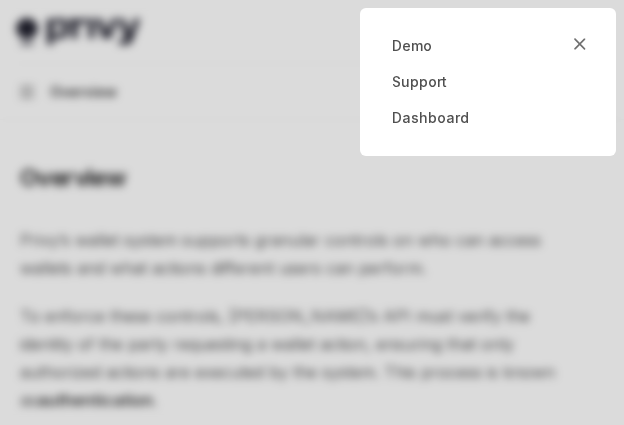 click at bounding box center (312, 212) 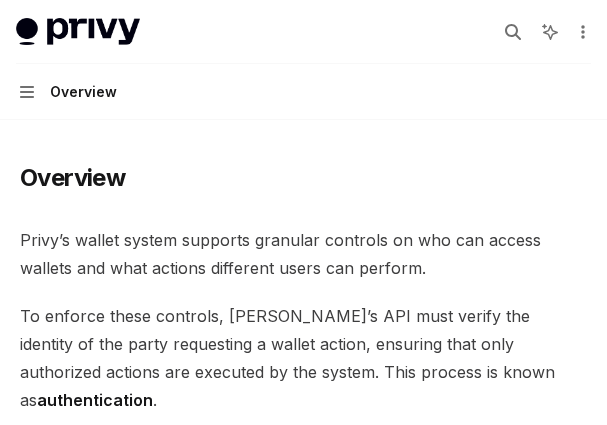 click on "Privy’s wallet system supports granular controls on who can access wallets and what actions different users can perform." at bounding box center [303, 254] 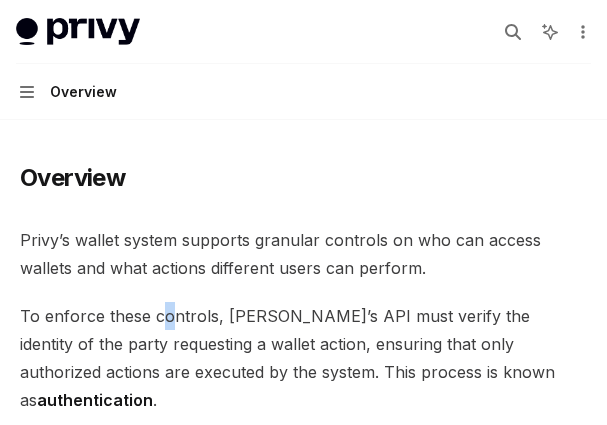 click on "To enforce these controls, [PERSON_NAME]’s API must verify the identity of the party requesting a wallet action, ensuring that only authorized actions are executed by the system. This process is known as  authentication ." at bounding box center [303, 358] 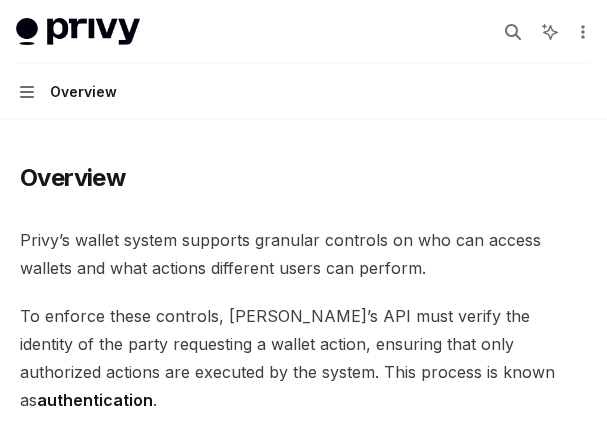 click on "To enforce these controls, [PERSON_NAME]’s API must verify the identity of the party requesting a wallet action, ensuring that only authorized actions are executed by the system. This process is known as  authentication ." at bounding box center (303, 358) 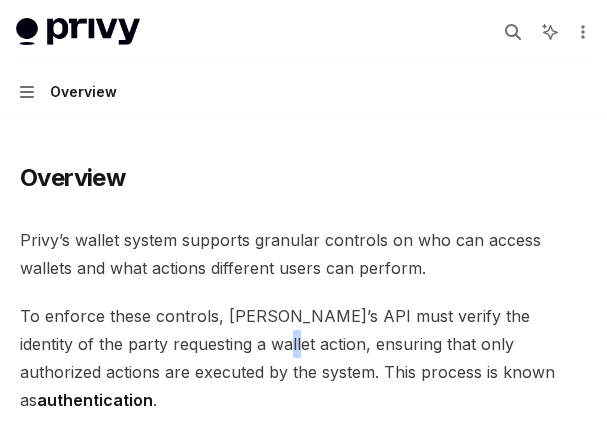 drag, startPoint x: 193, startPoint y: 339, endPoint x: 222, endPoint y: 353, distance: 32.202484 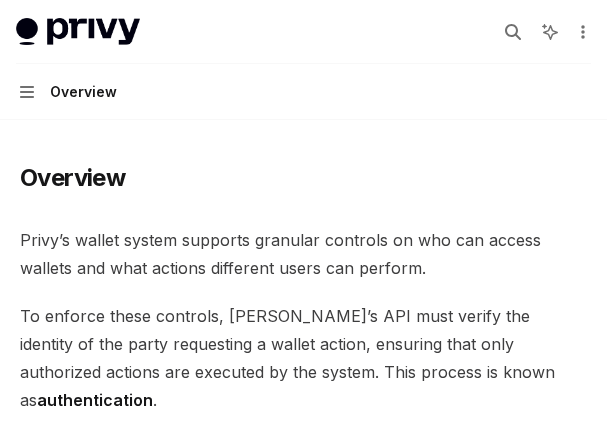 drag, startPoint x: 236, startPoint y: 361, endPoint x: 255, endPoint y: 372, distance: 21.954498 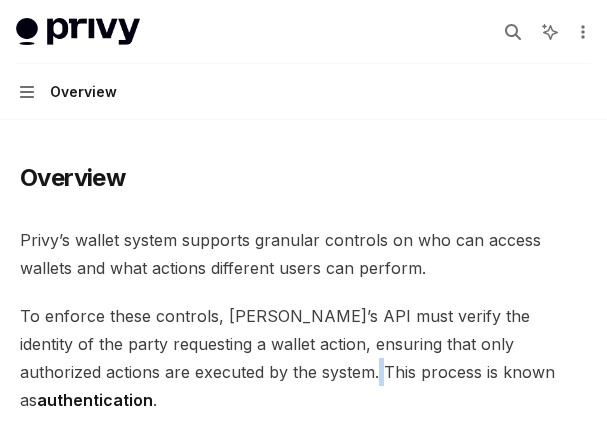 drag, startPoint x: 259, startPoint y: 375, endPoint x: 272, endPoint y: 374, distance: 13.038404 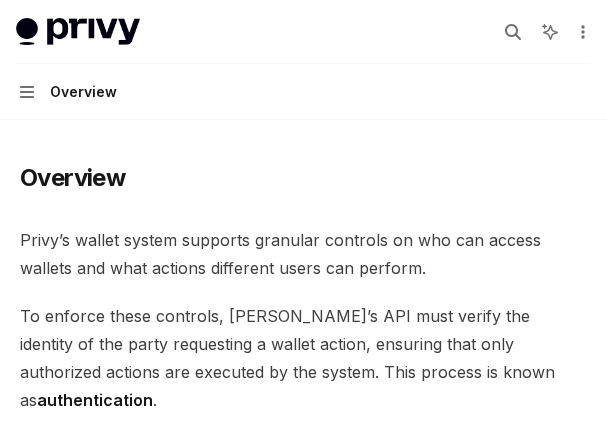 click on "Privy docs  home page Search... Ctrl  K Ask AI Demo Support Dashboard Dashboard Search... Navigation Overview" at bounding box center (303, 60) 